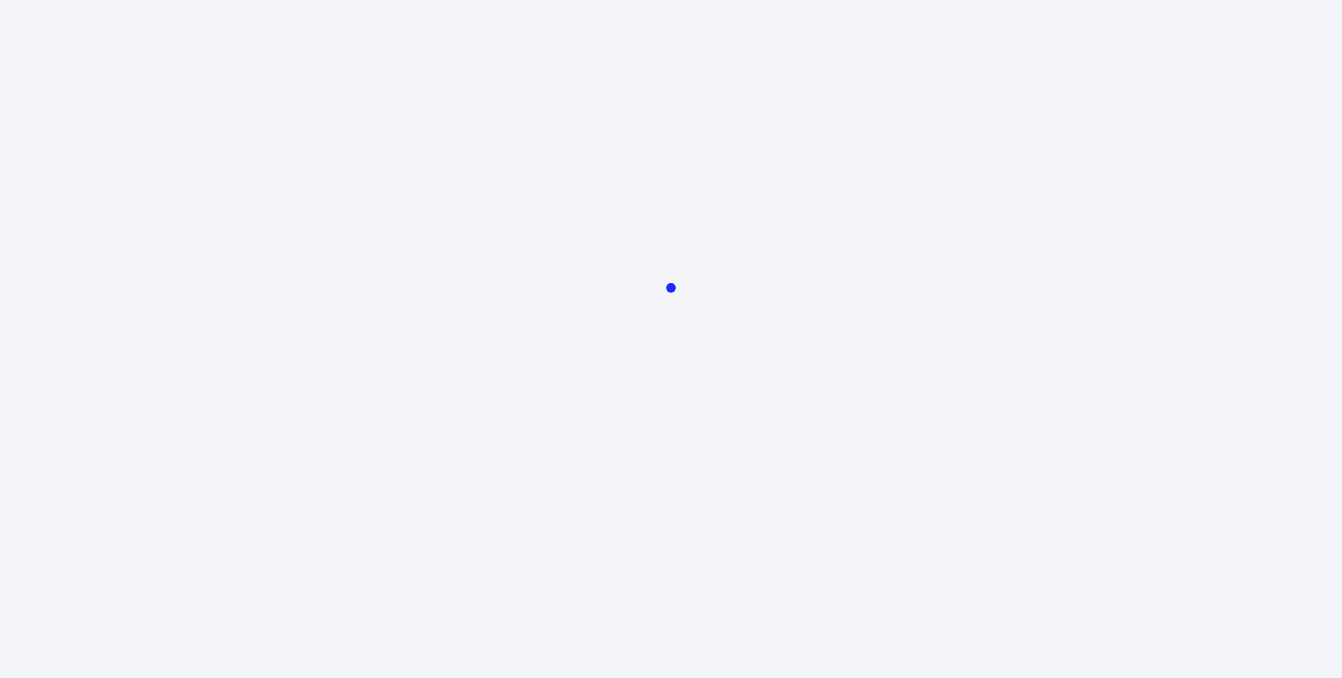 scroll, scrollTop: 0, scrollLeft: 0, axis: both 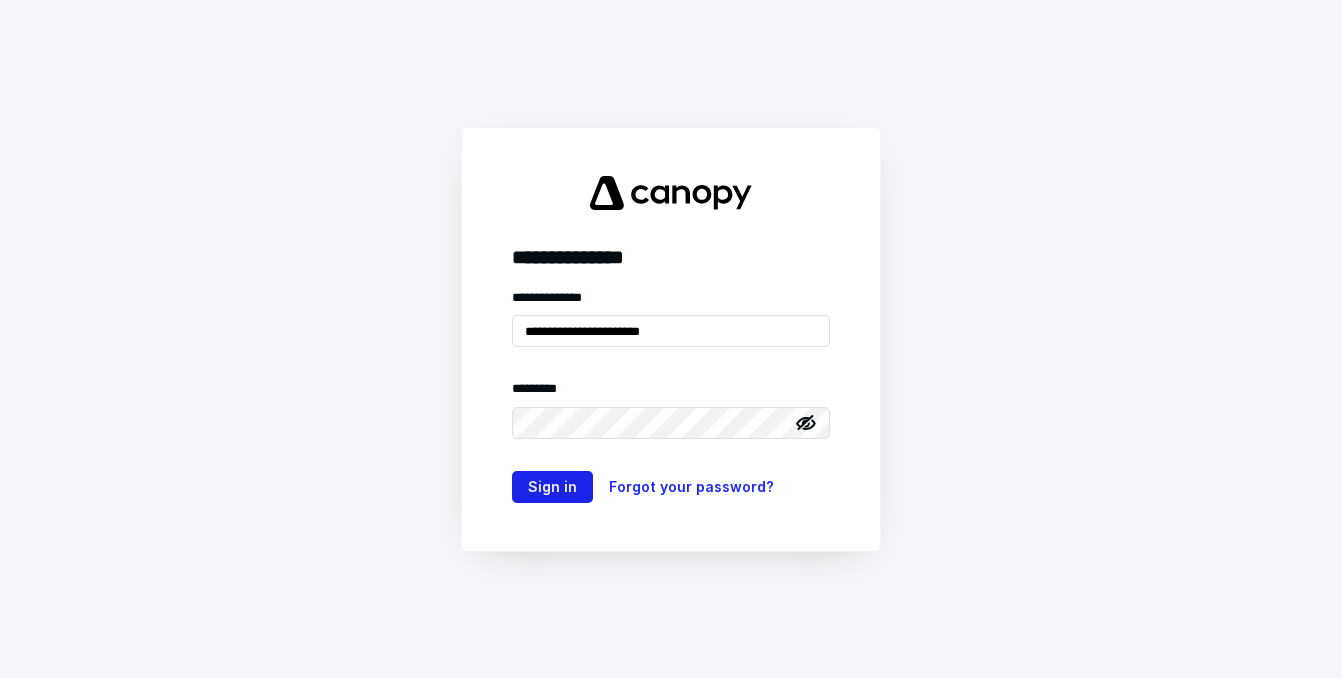 type on "**********" 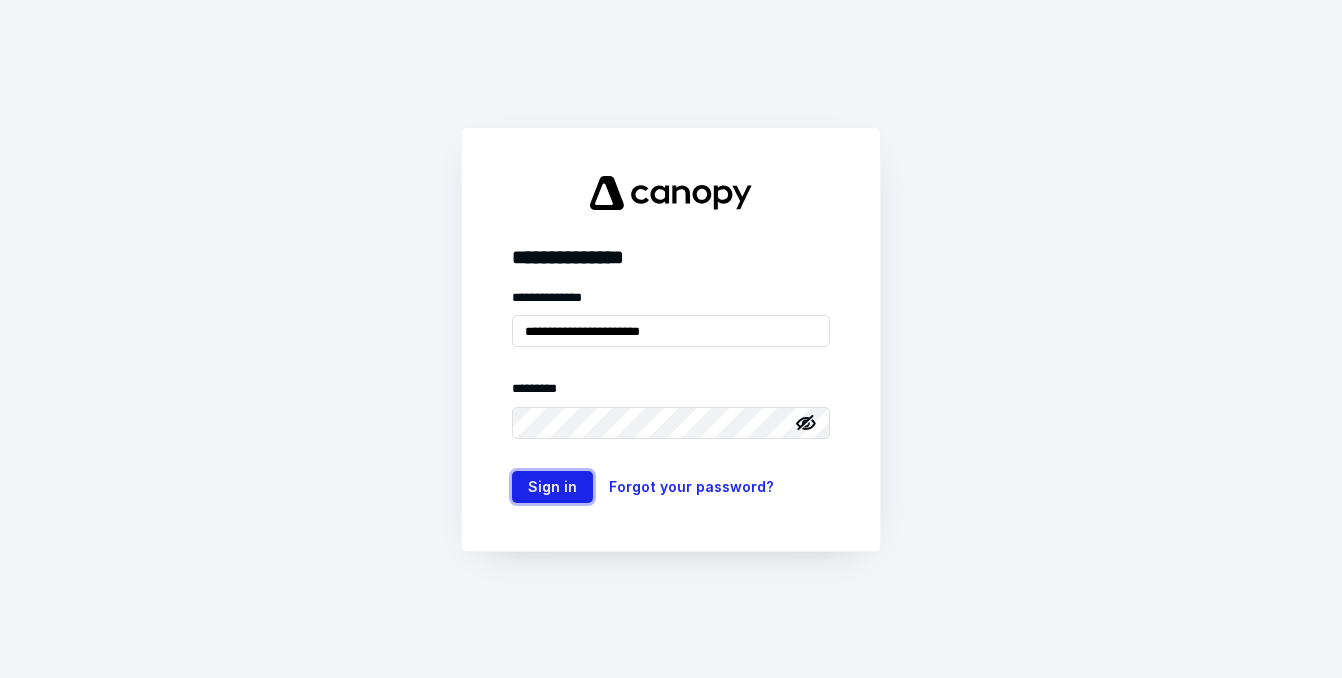 click on "Sign in" at bounding box center [552, 487] 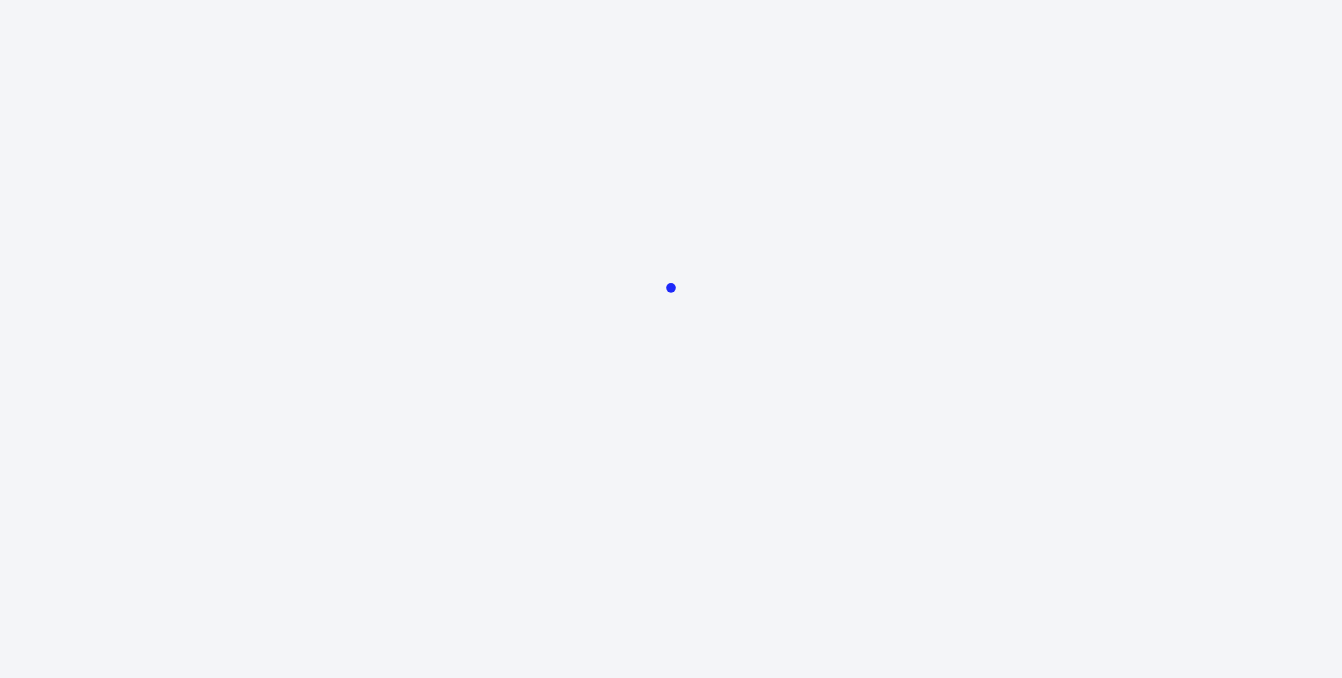 scroll, scrollTop: 0, scrollLeft: 0, axis: both 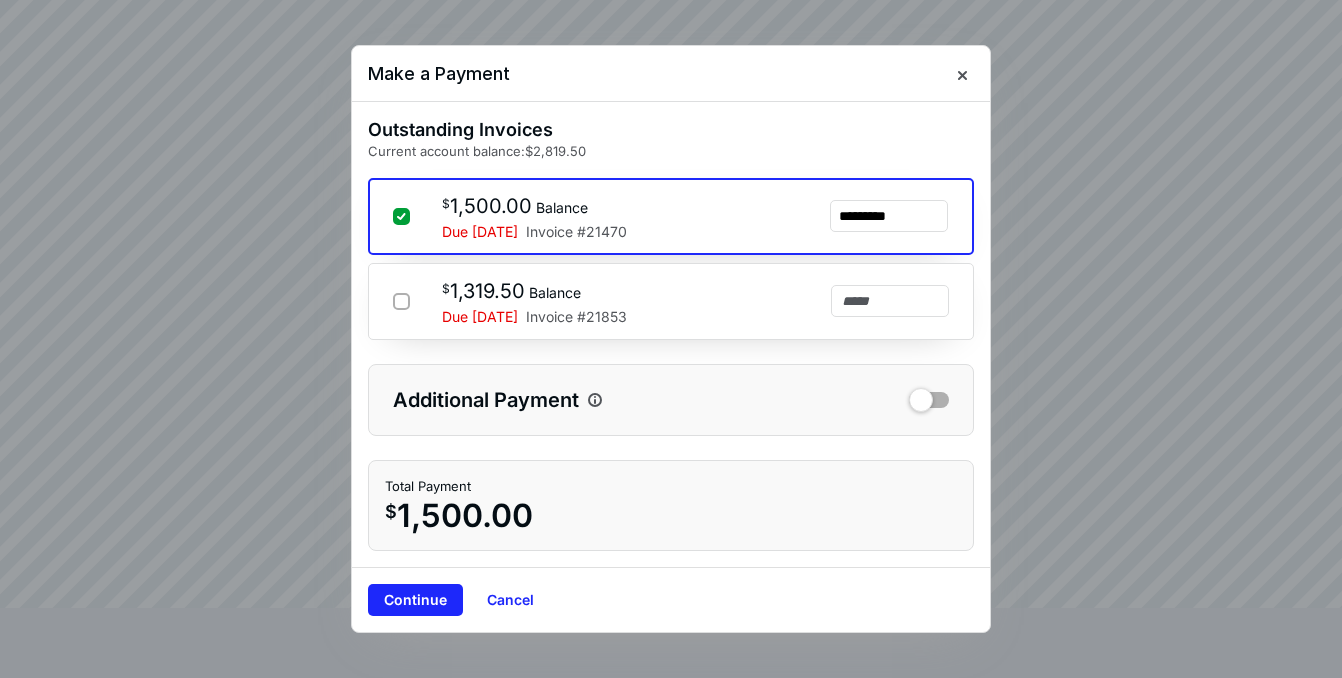 click 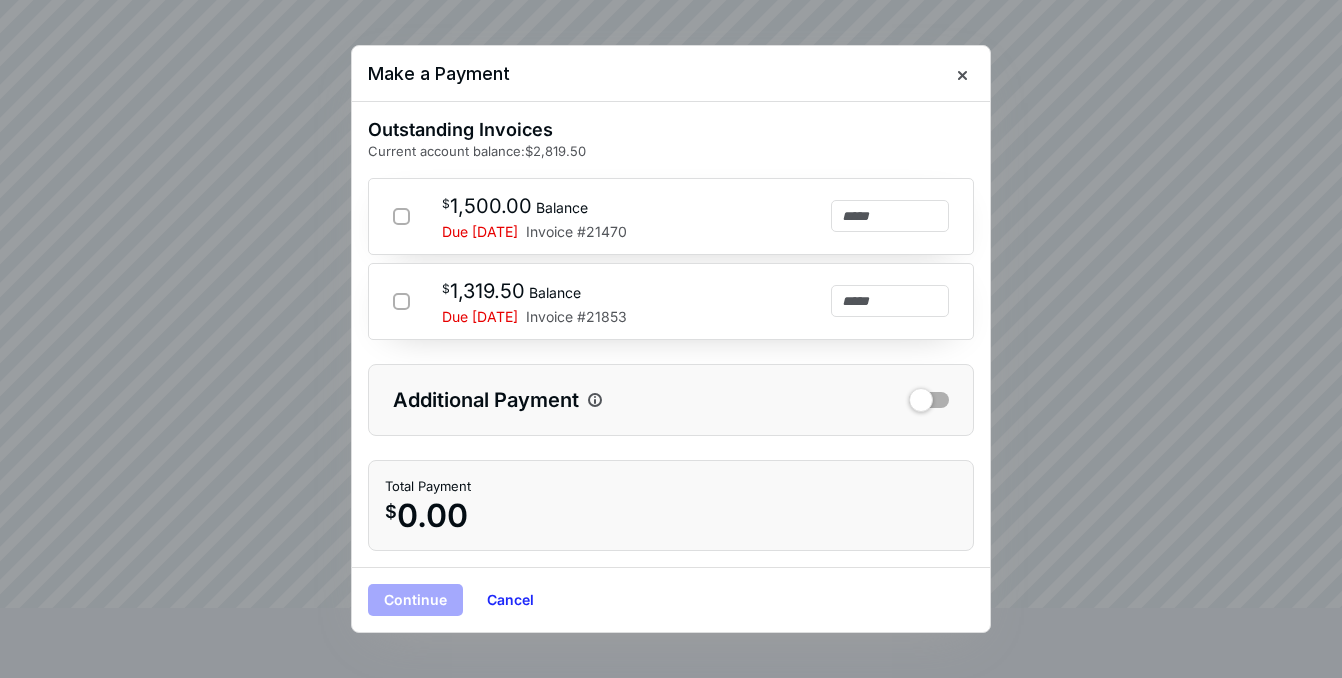 type 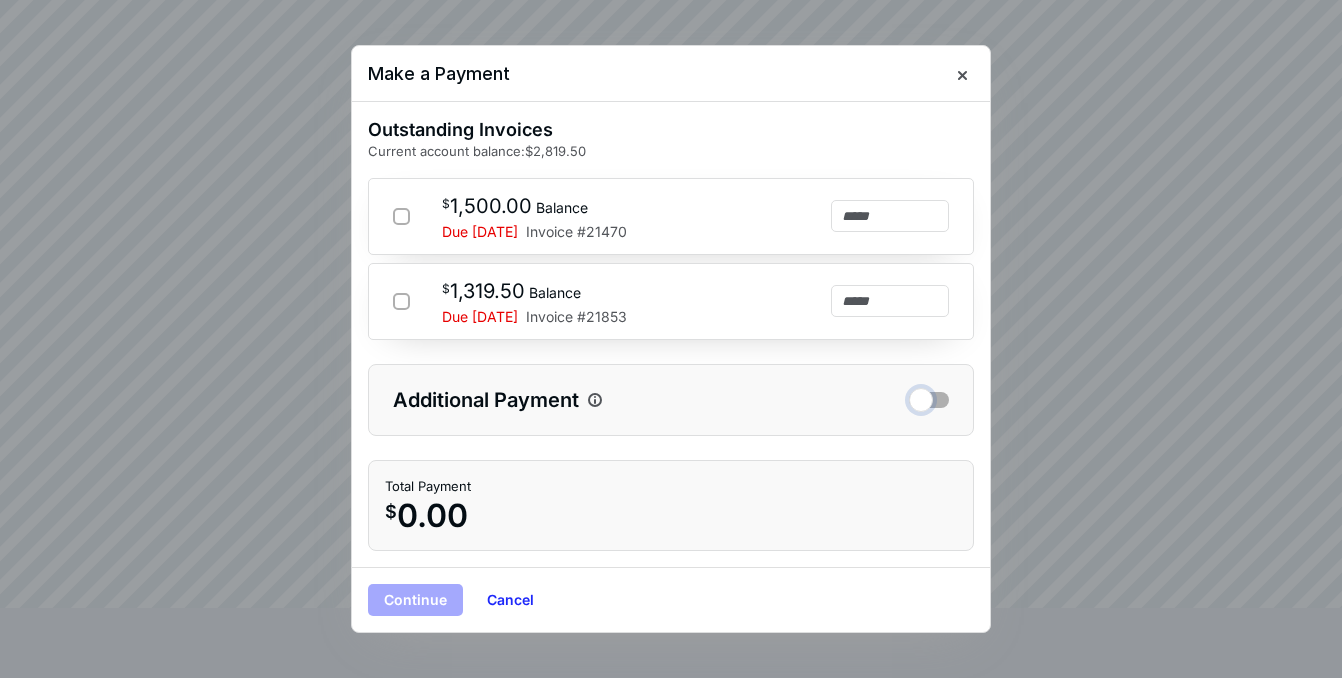 click at bounding box center (929, 397) 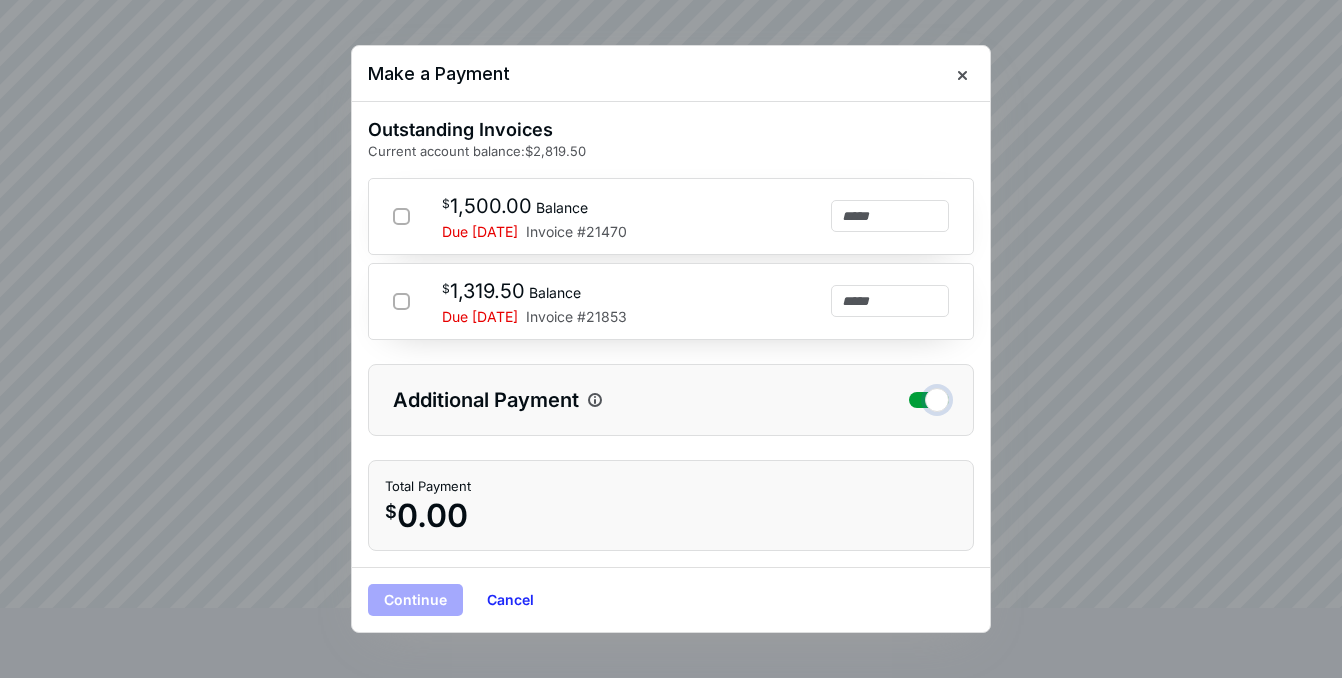 checkbox on "true" 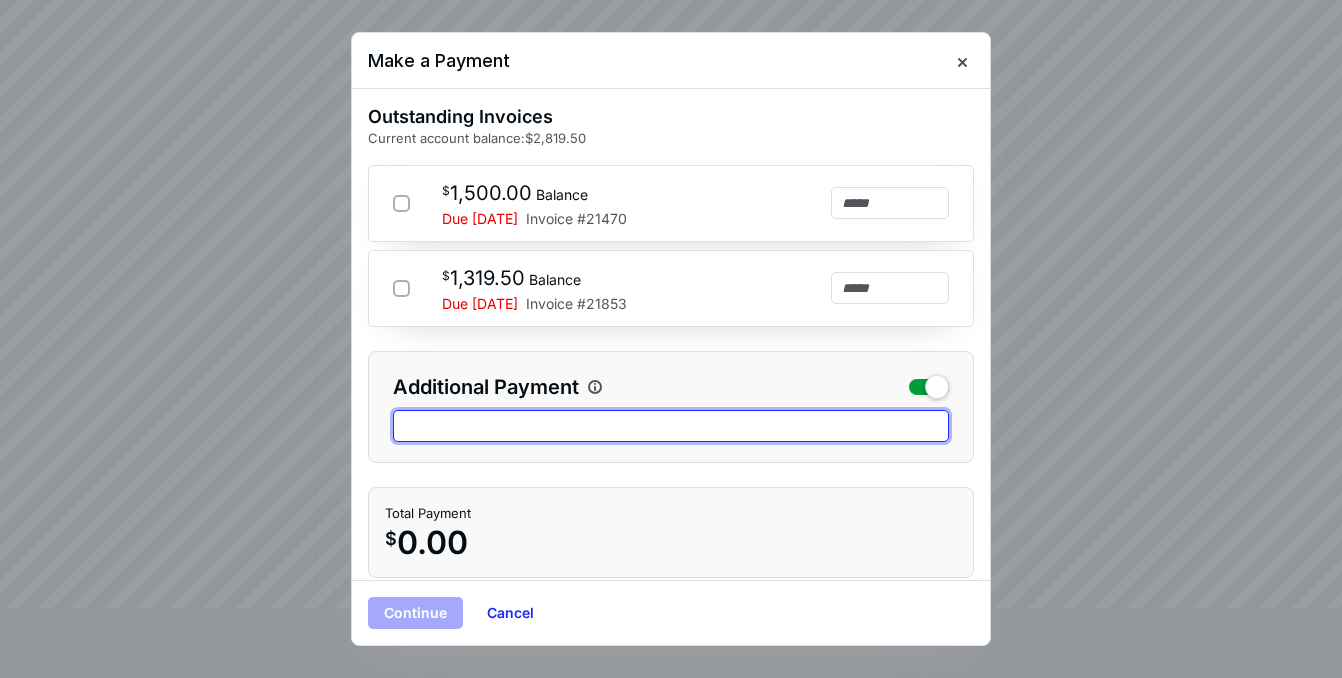 click at bounding box center [671, 426] 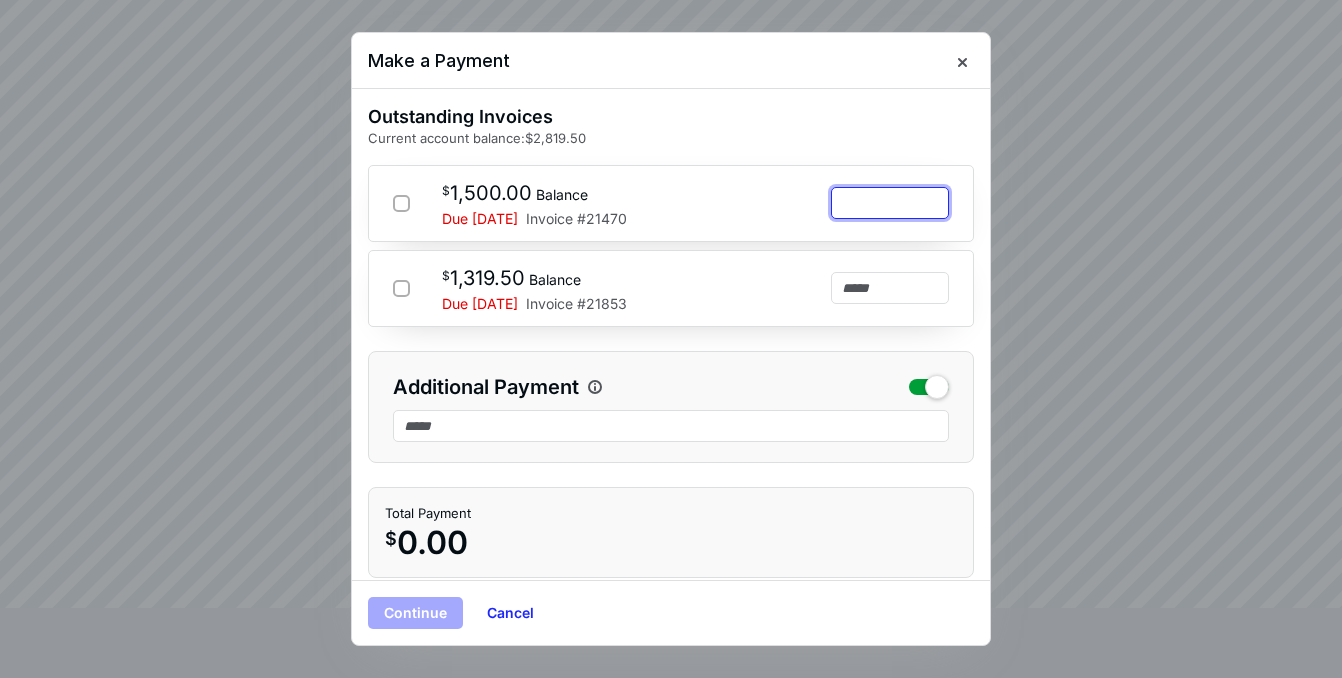 click at bounding box center [890, 203] 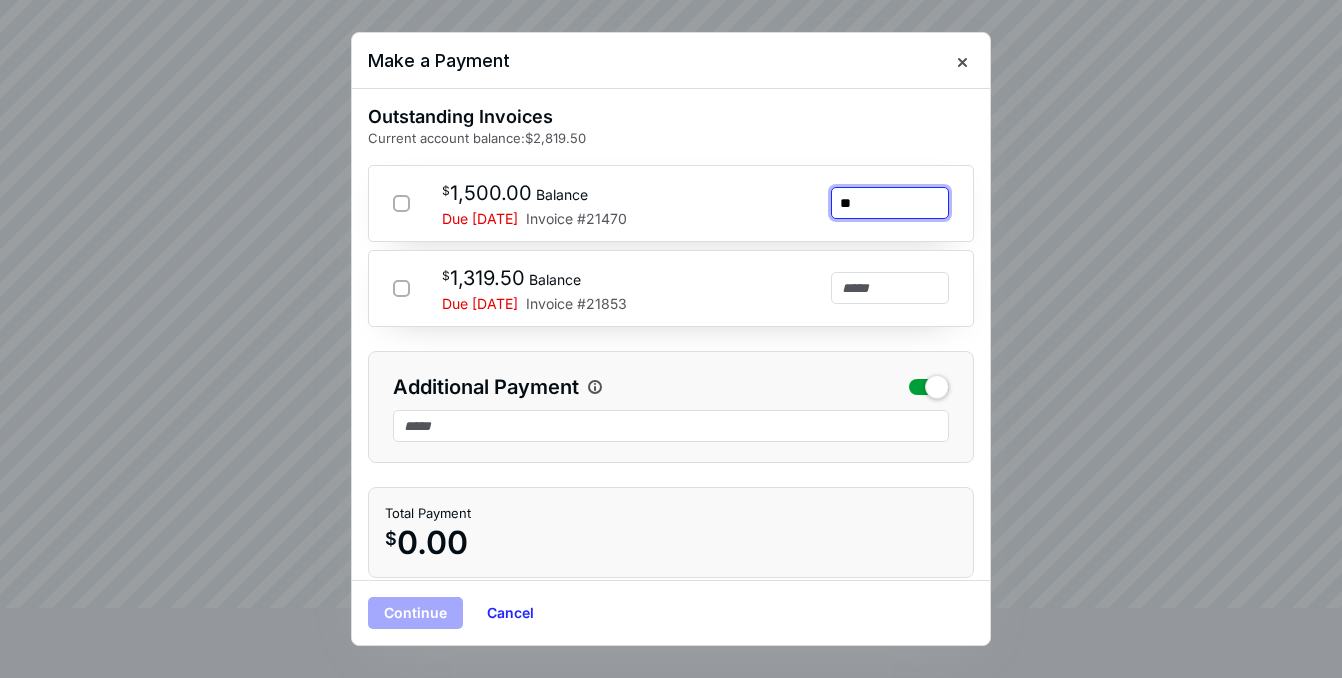 type on "***" 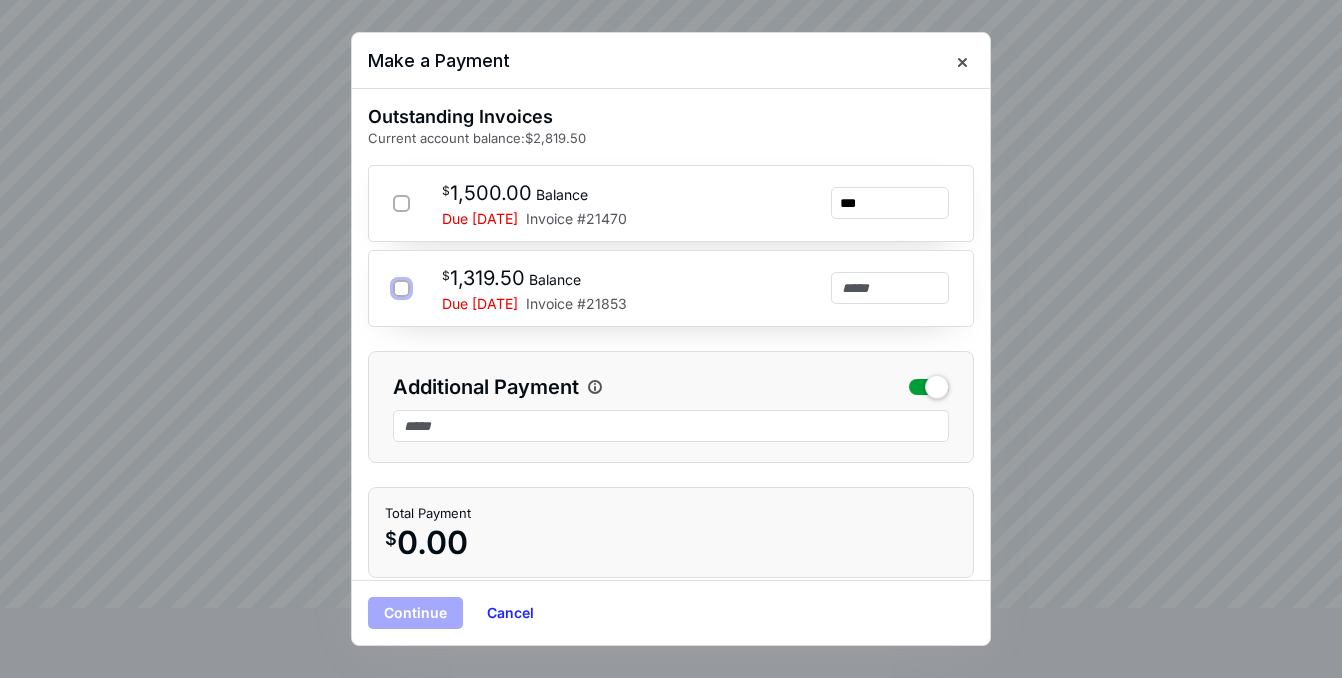 checkbox on "****" 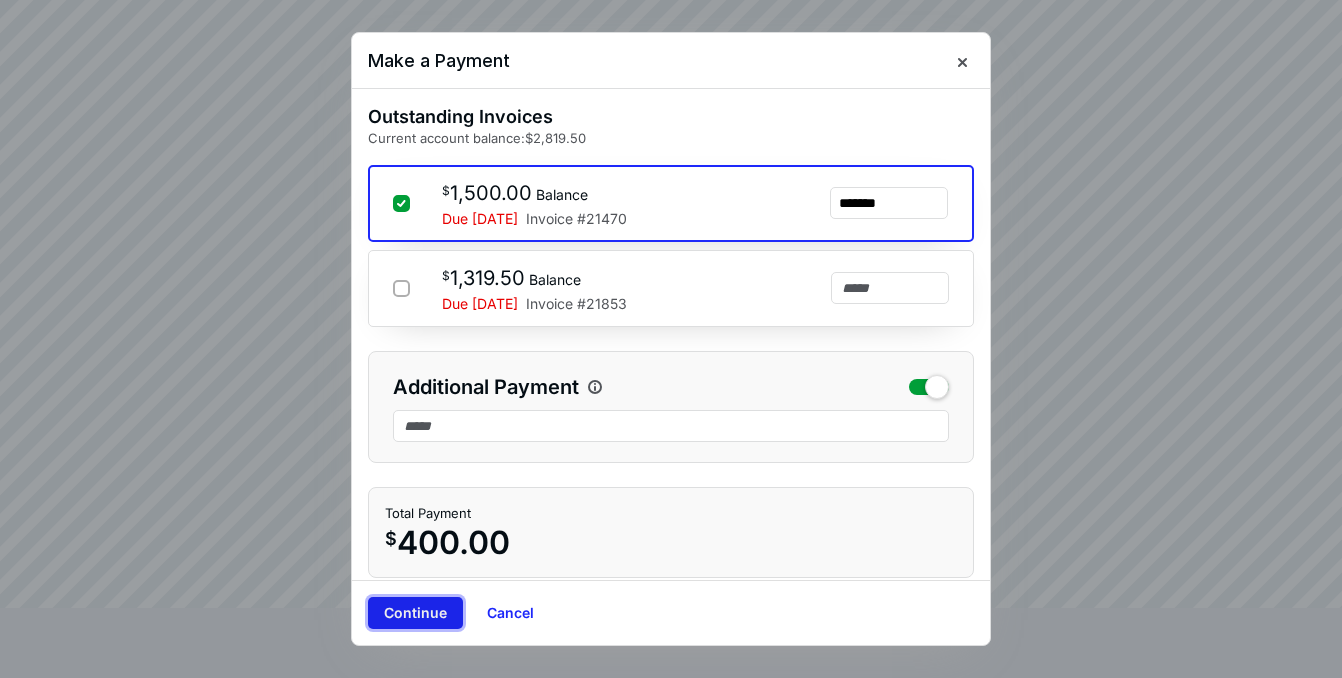 click on "Continue" at bounding box center [415, 613] 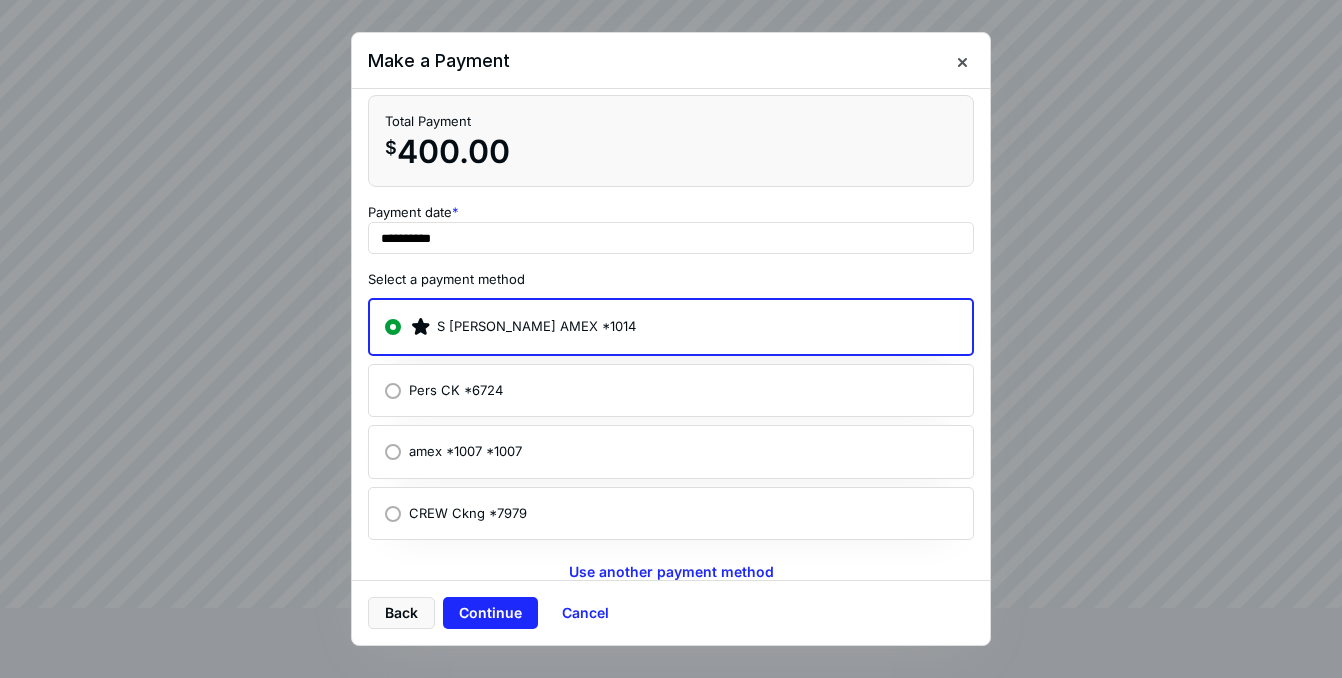 scroll, scrollTop: 73, scrollLeft: 0, axis: vertical 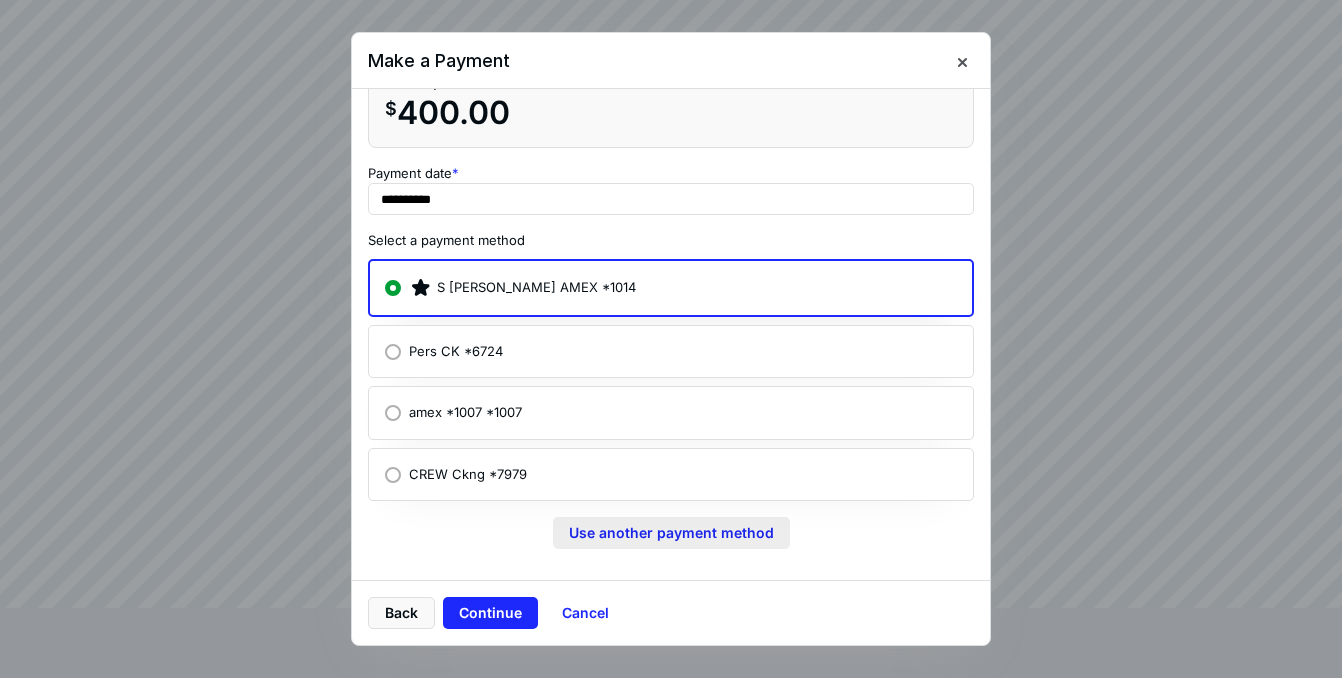 click on "Use another payment method" at bounding box center (671, 533) 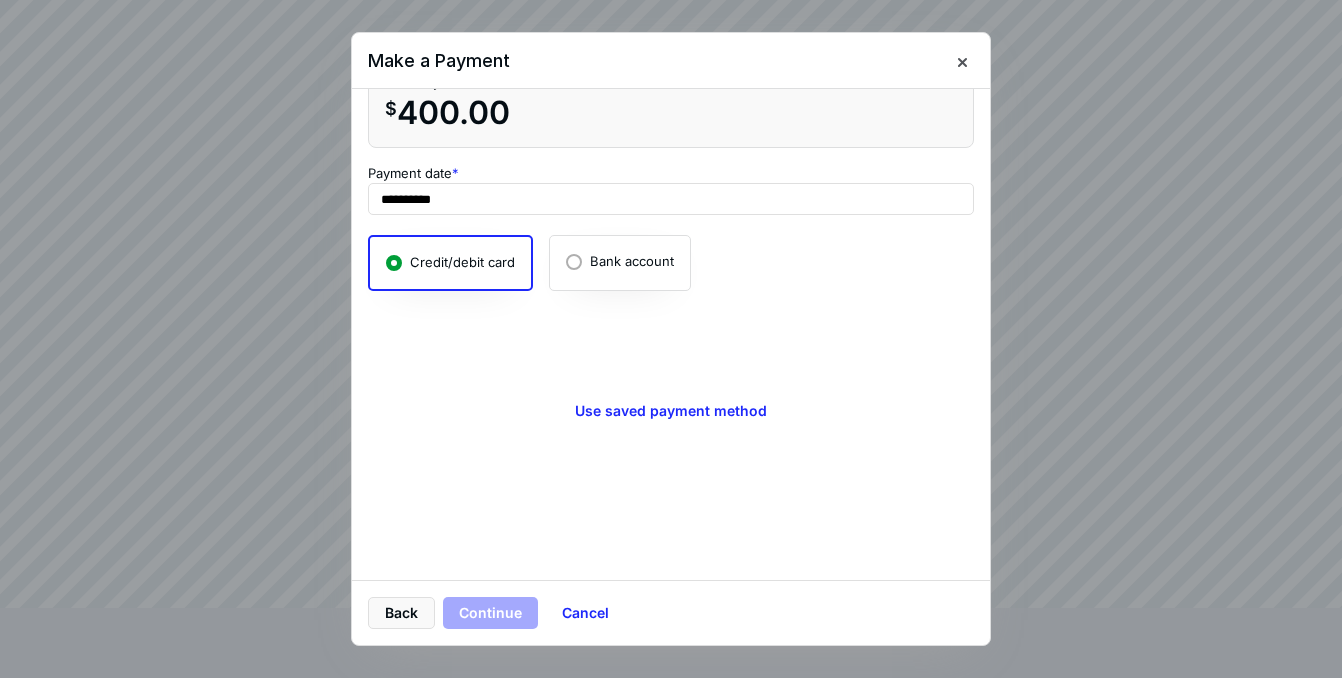 click on "Bank account" at bounding box center (620, 262) 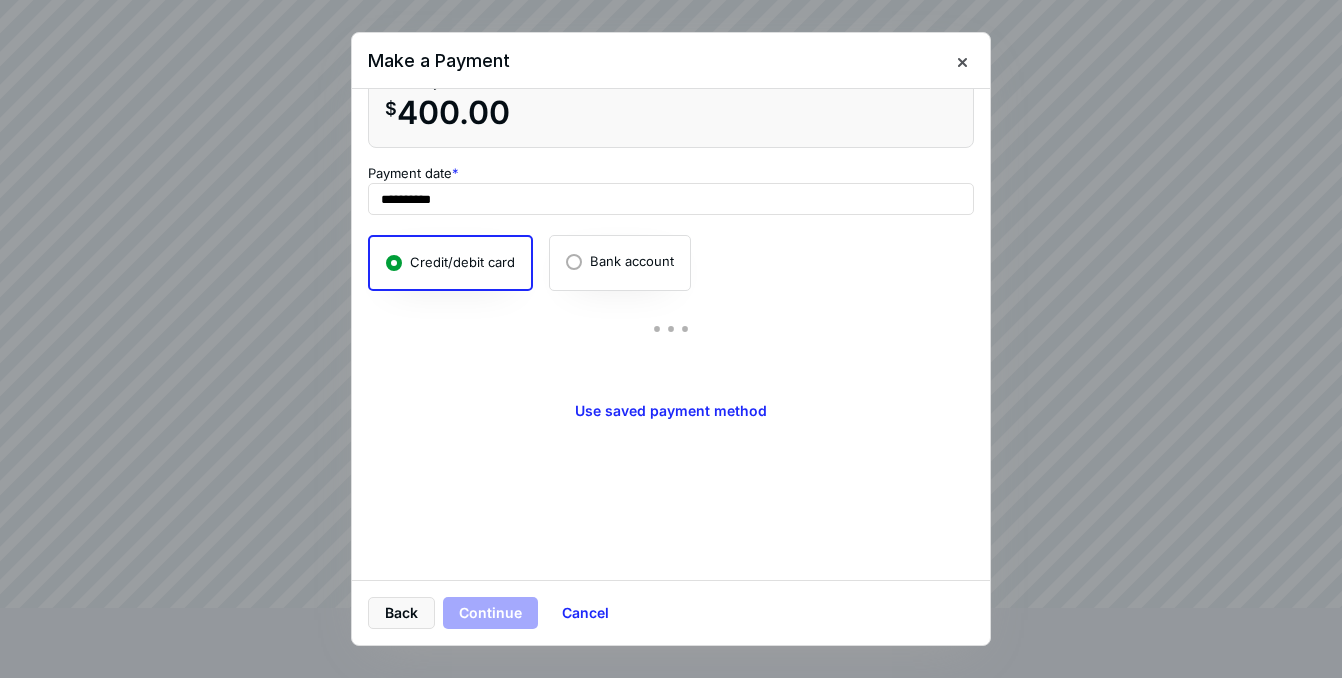 radio on "false" 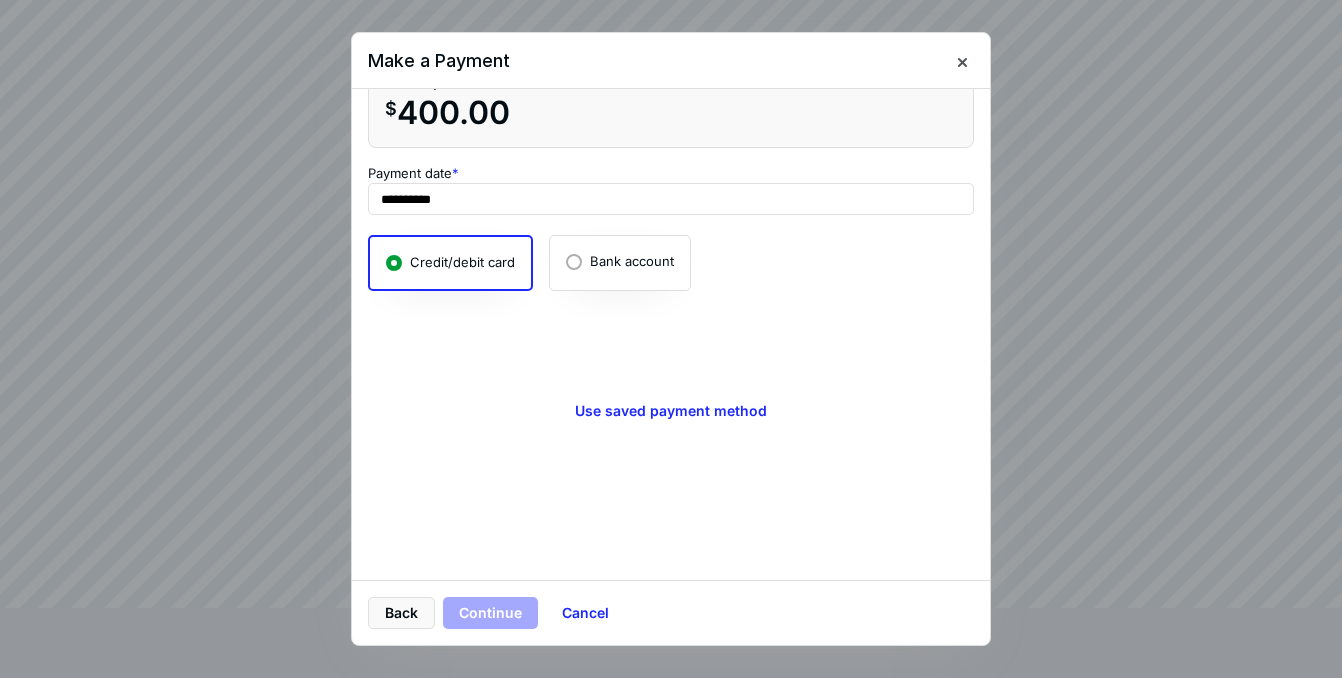 radio on "true" 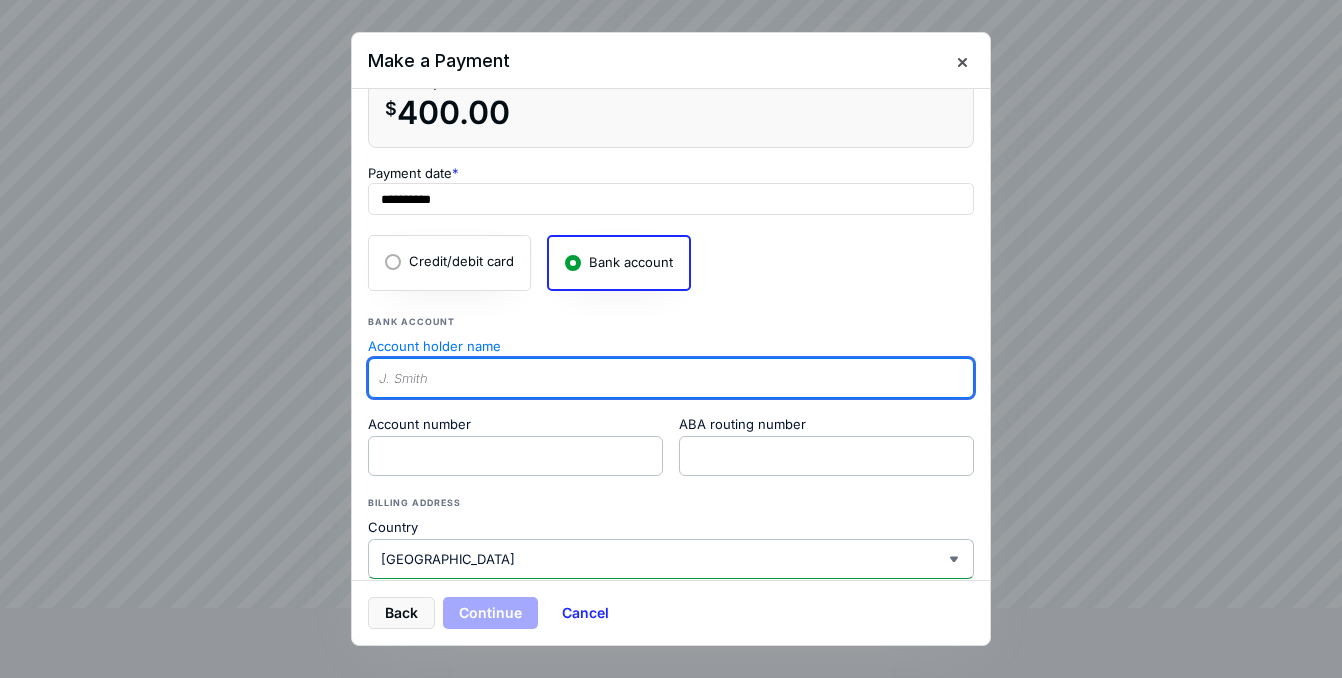 click on "Account holder name" at bounding box center (671, 378) 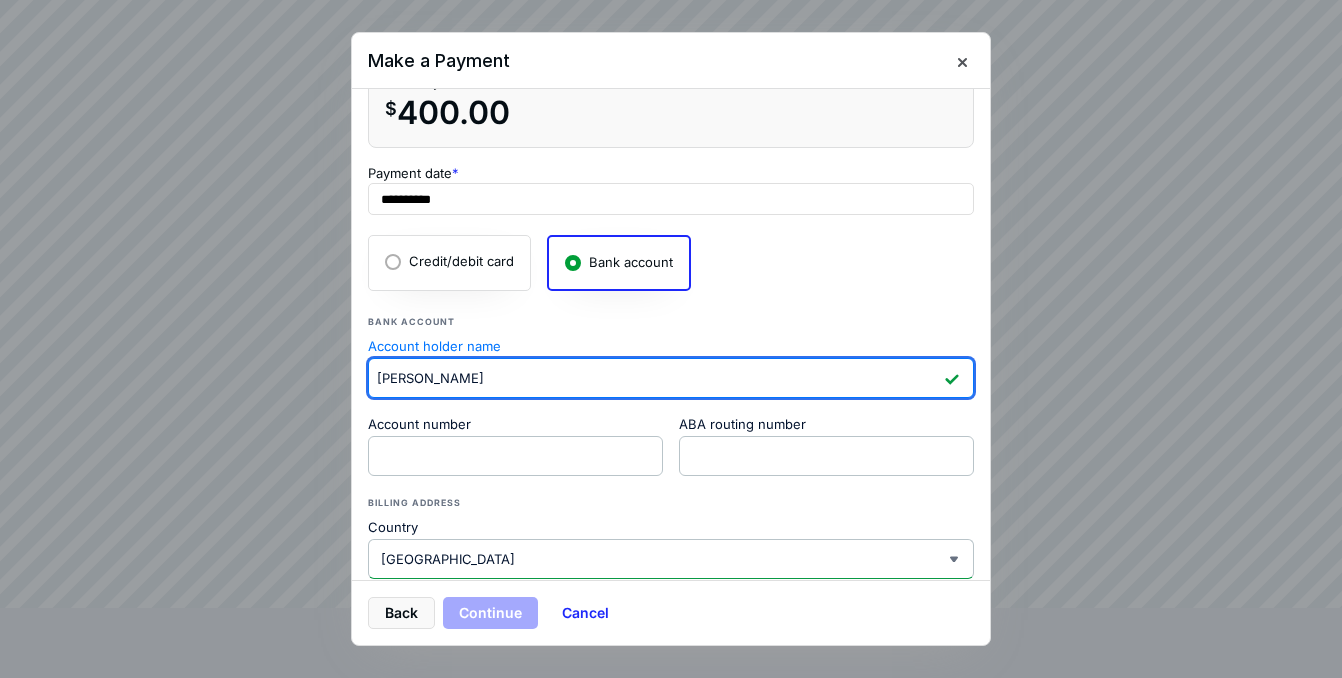 type on "[PERSON_NAME]" 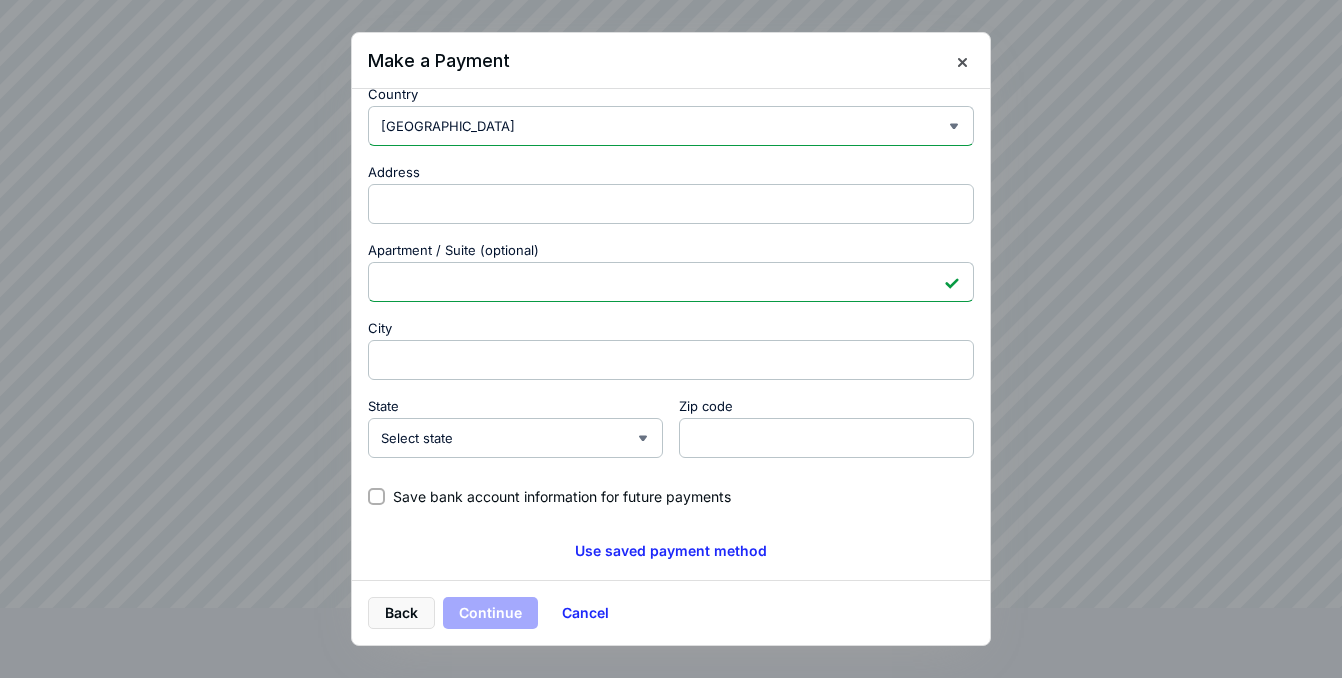 scroll, scrollTop: 509, scrollLeft: 0, axis: vertical 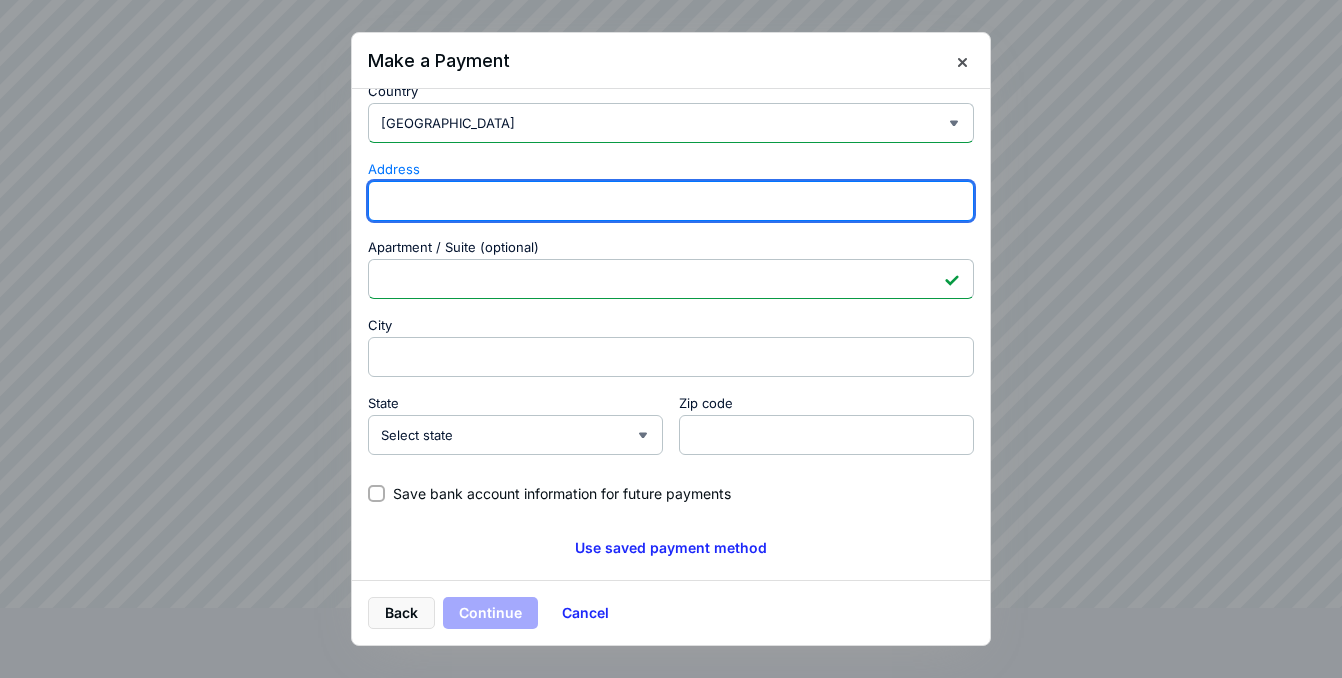click on "Address" at bounding box center [671, 201] 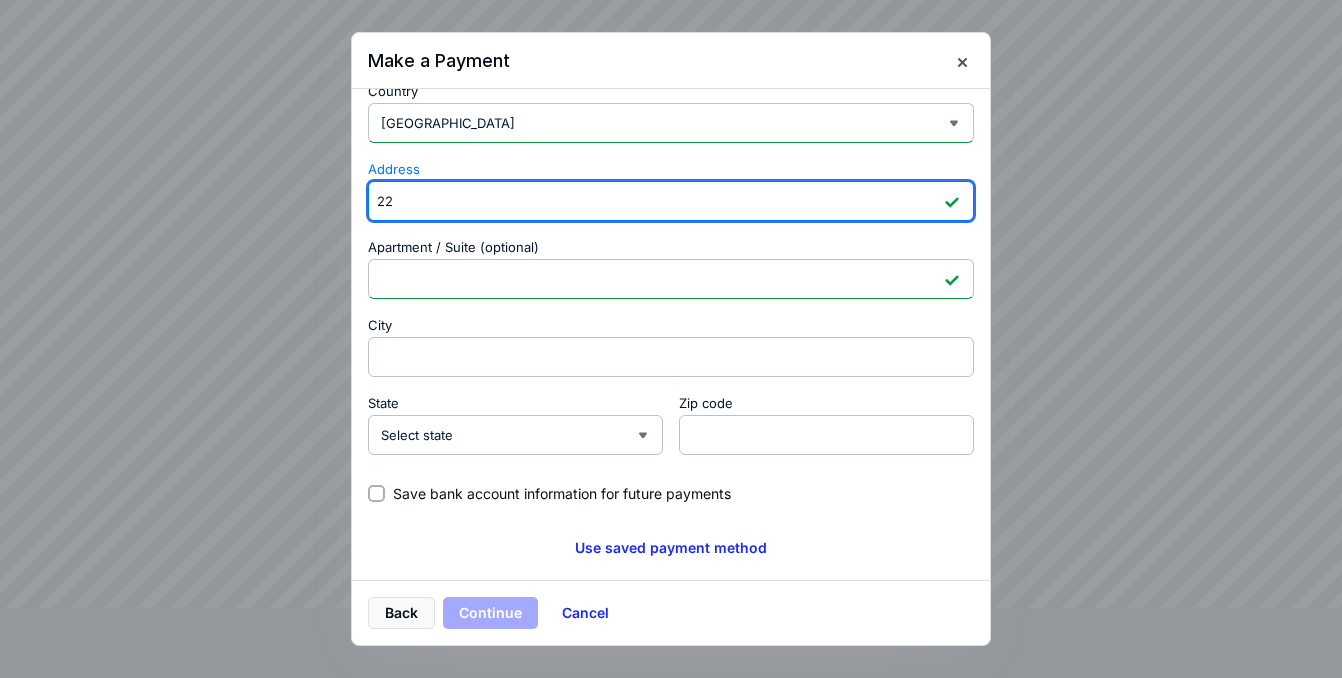 type on "[GEOGRAPHIC_DATA]" 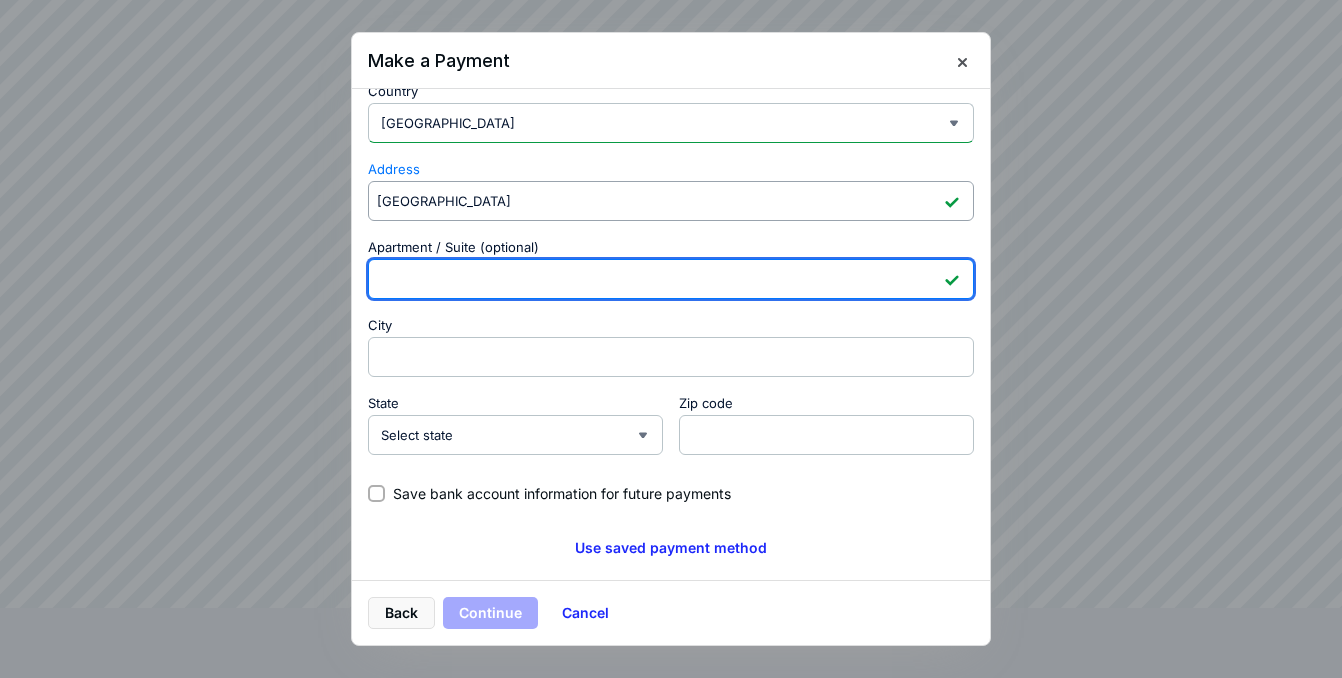 type on "224" 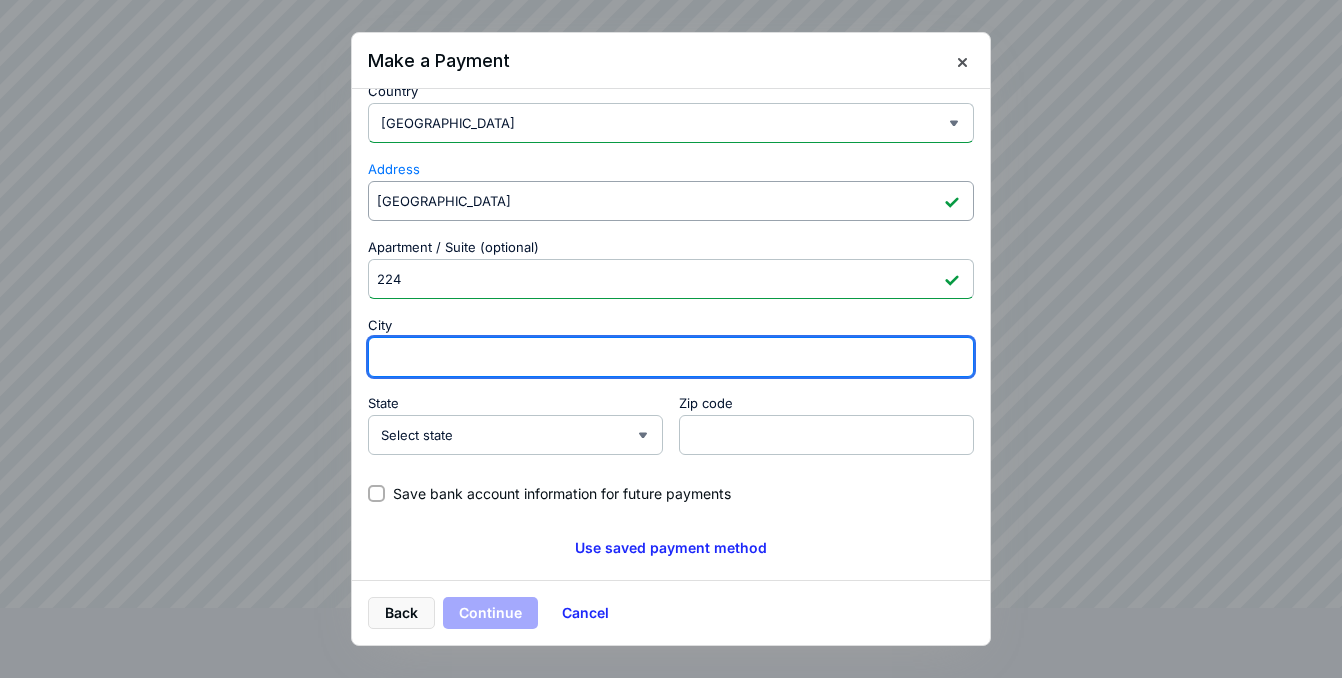 type on "Priest River" 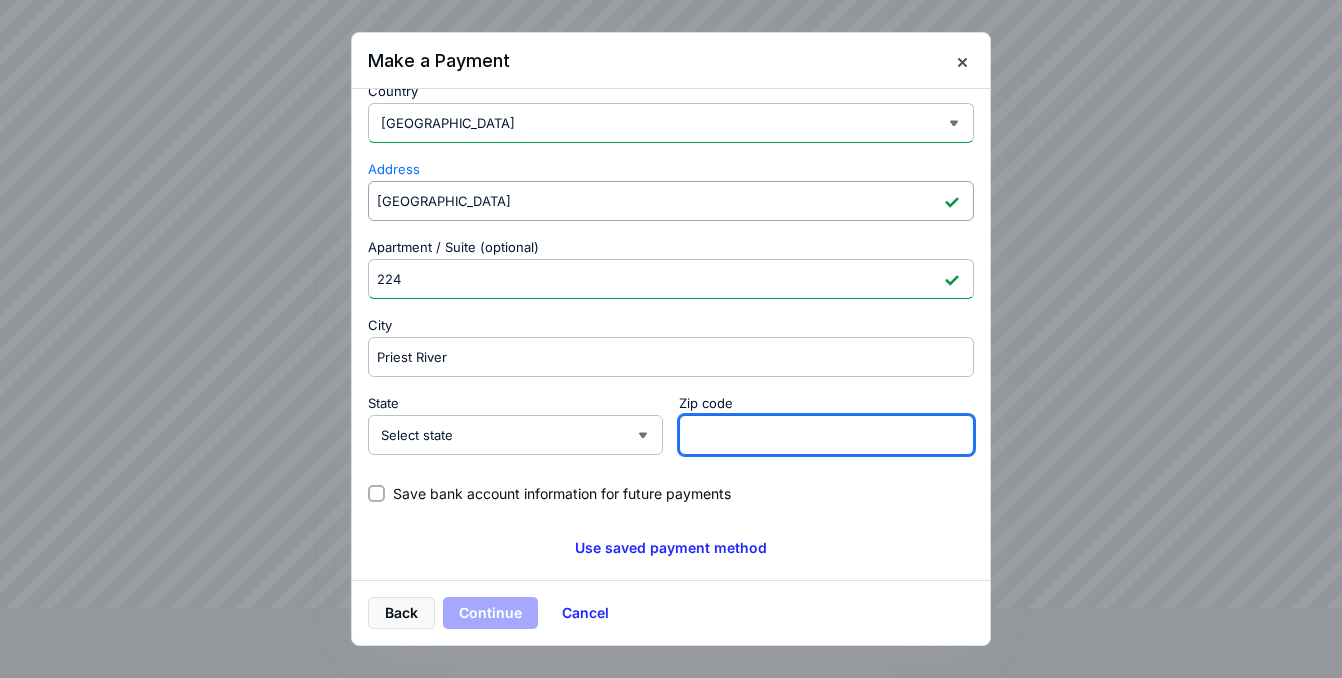 type on "83856" 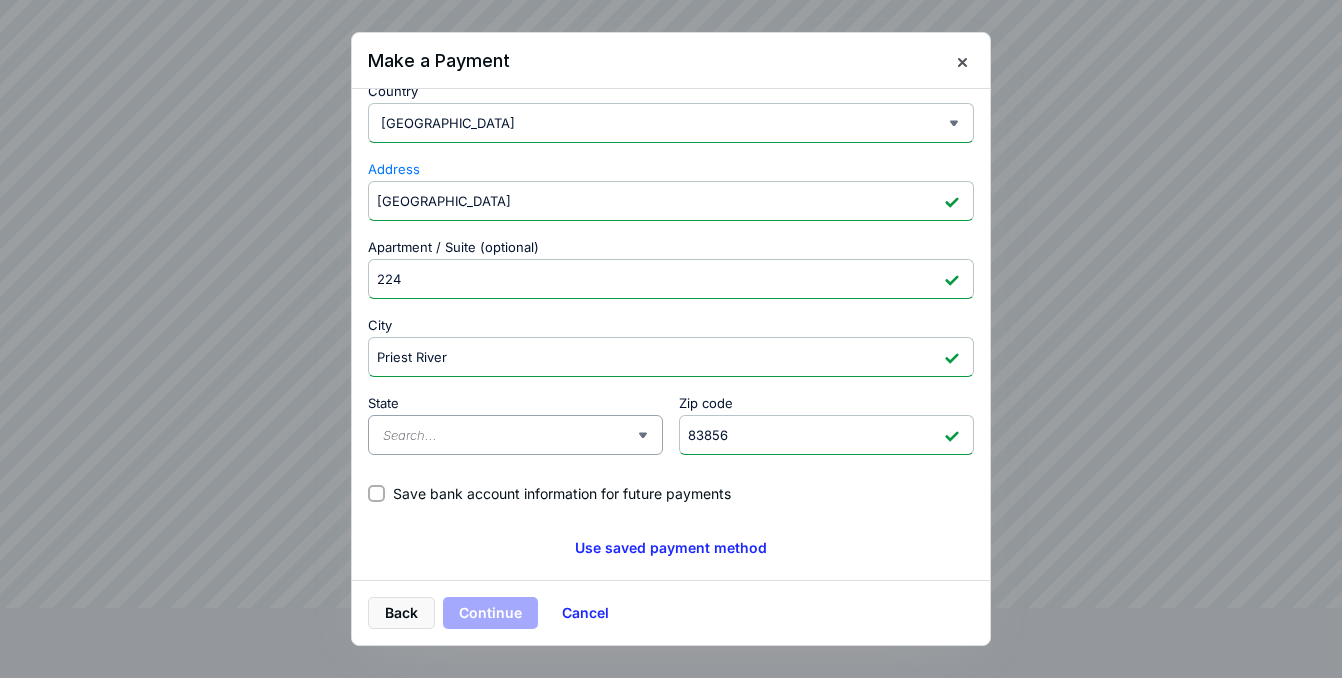 click on "State" at bounding box center (509, 435) 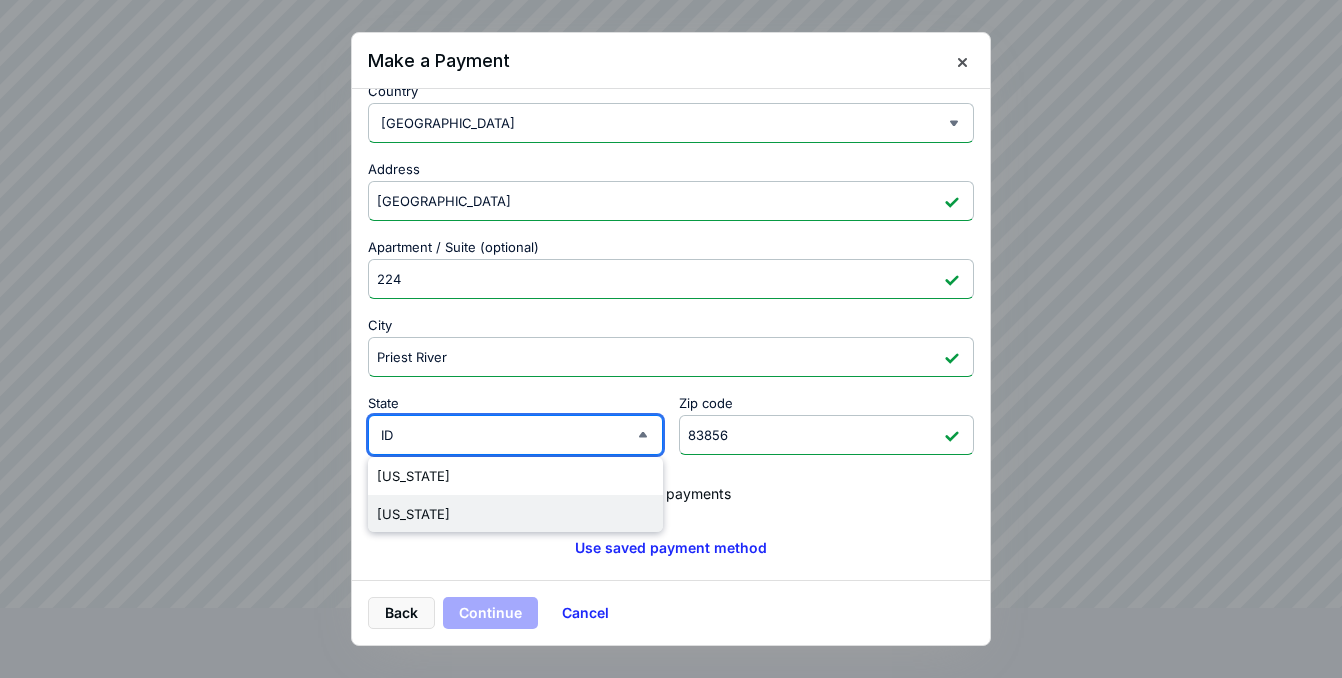 click on "[US_STATE]" at bounding box center [515, 514] 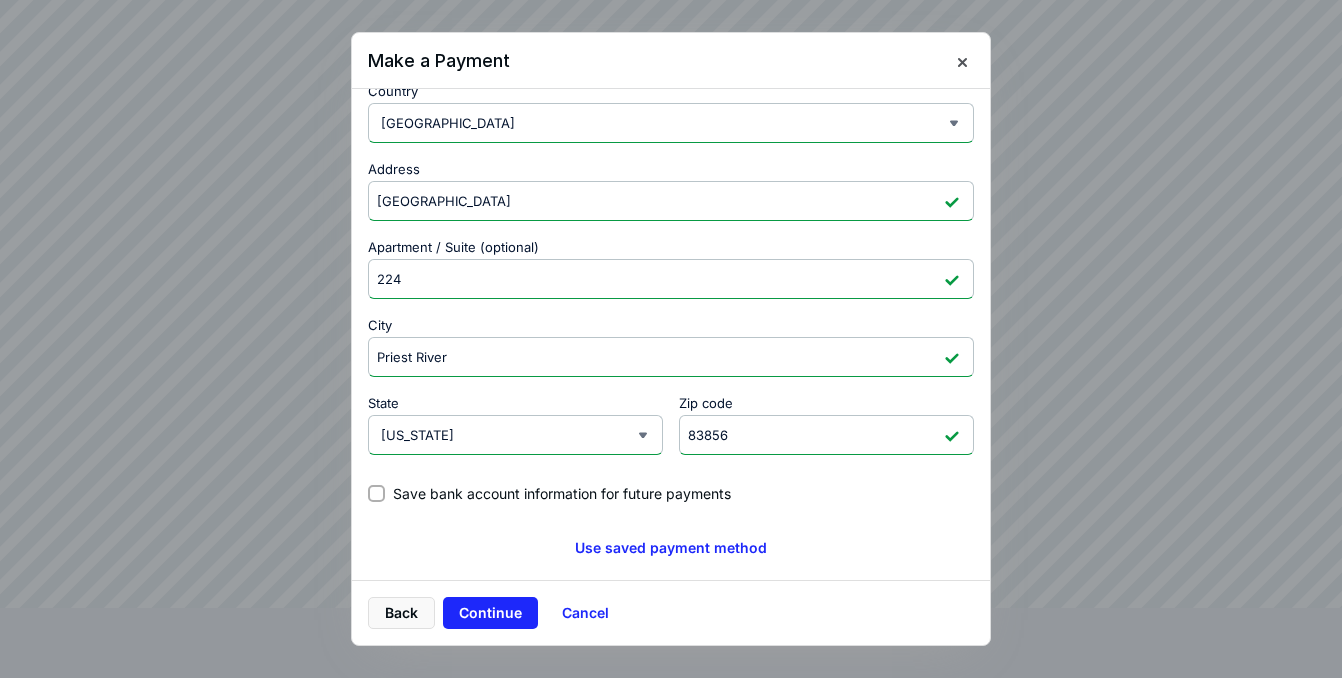 click on "Save bank account information for future payments" at bounding box center (562, 493) 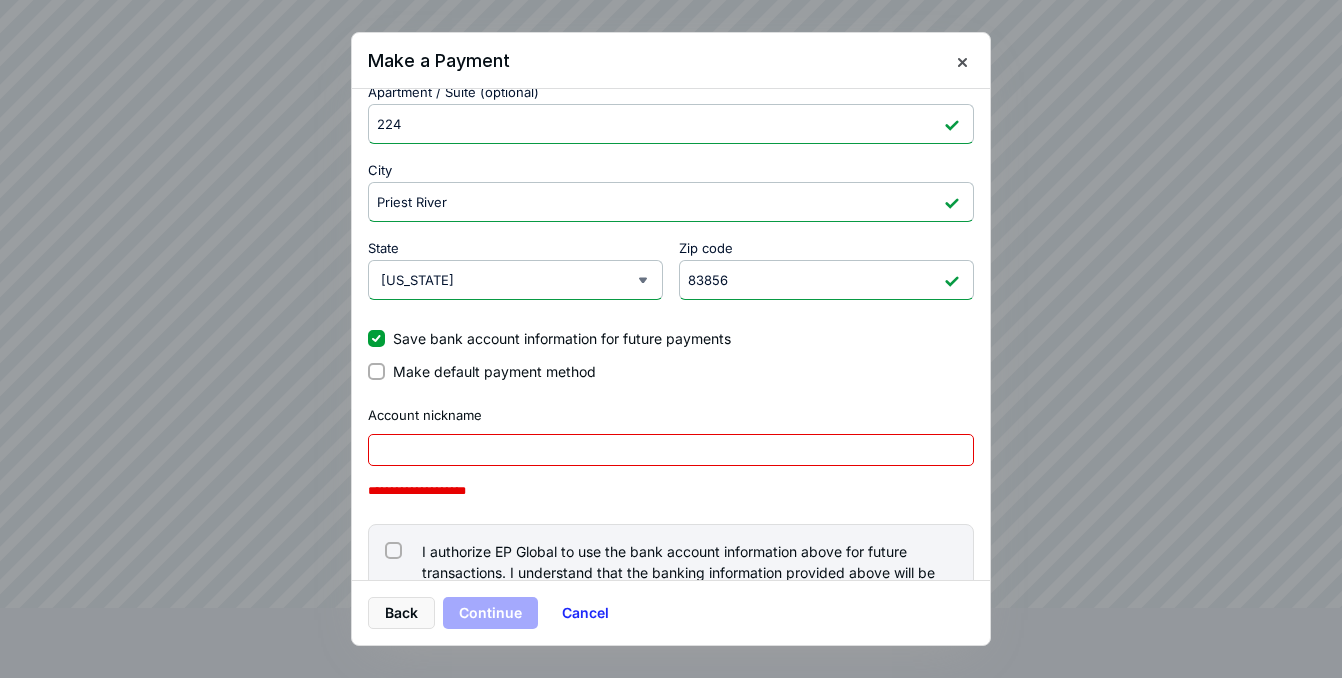 scroll, scrollTop: 665, scrollLeft: 0, axis: vertical 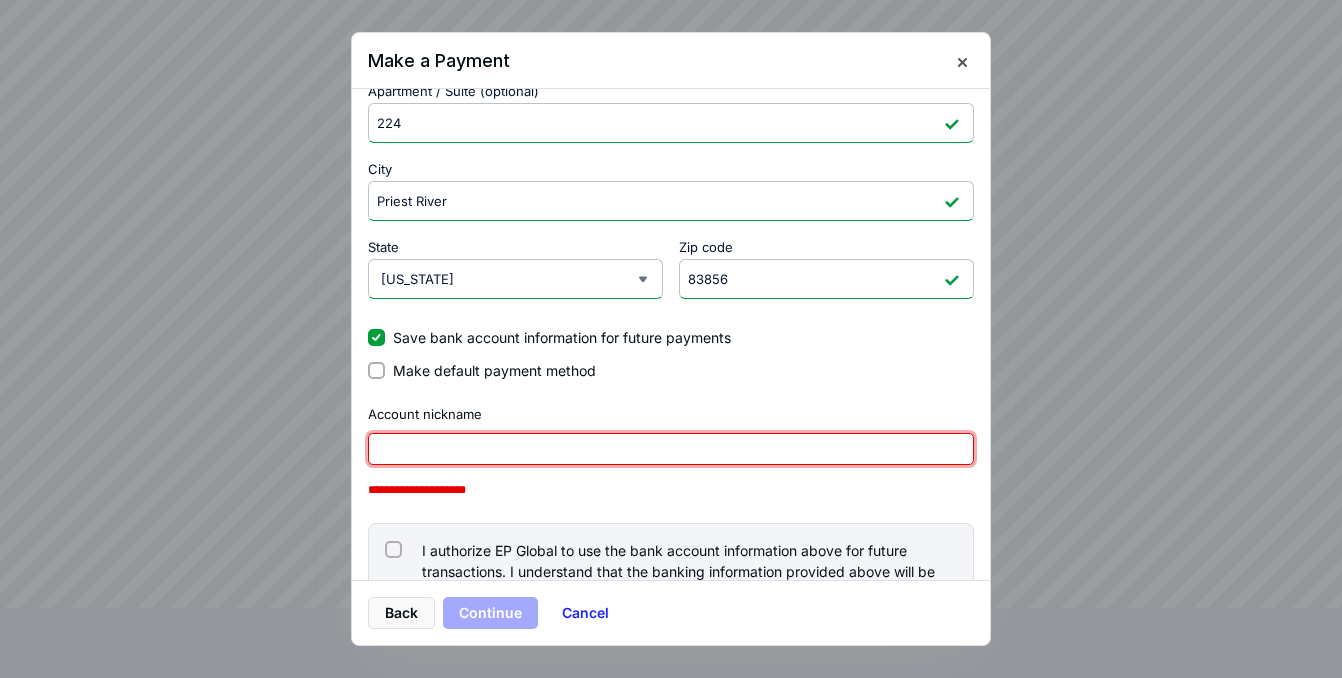 click at bounding box center (671, 449) 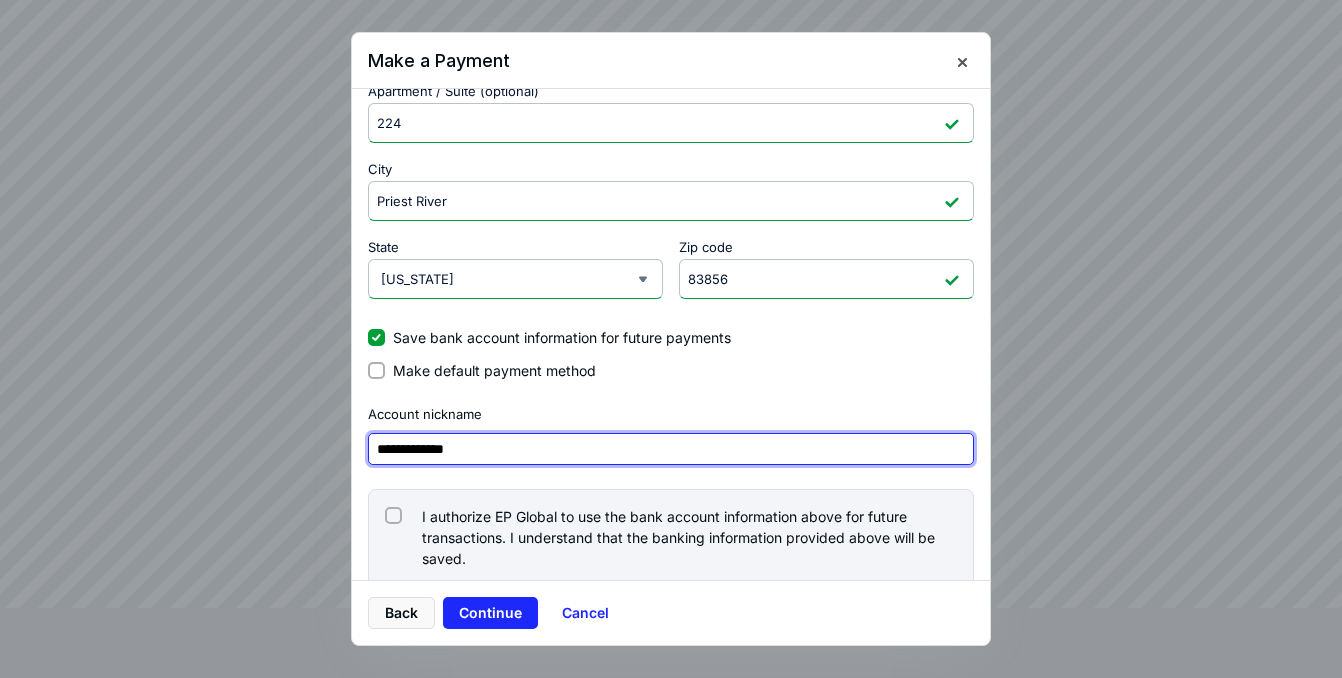 type on "**********" 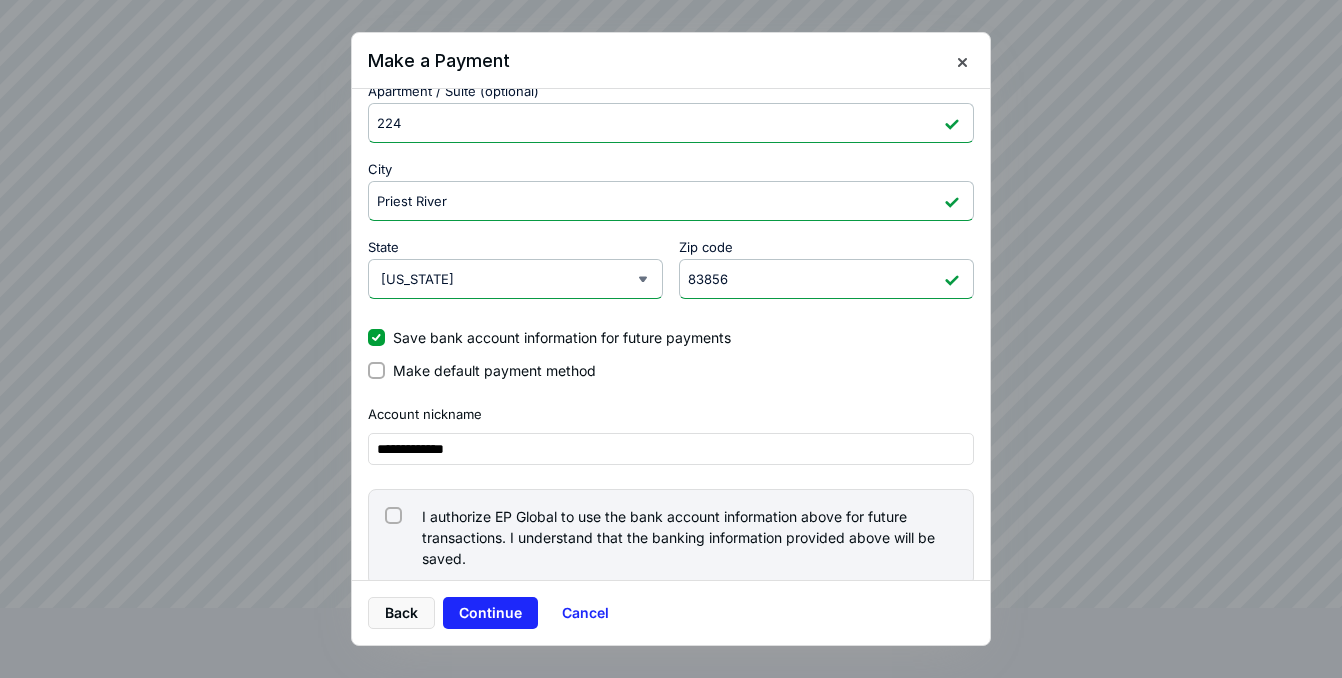 click 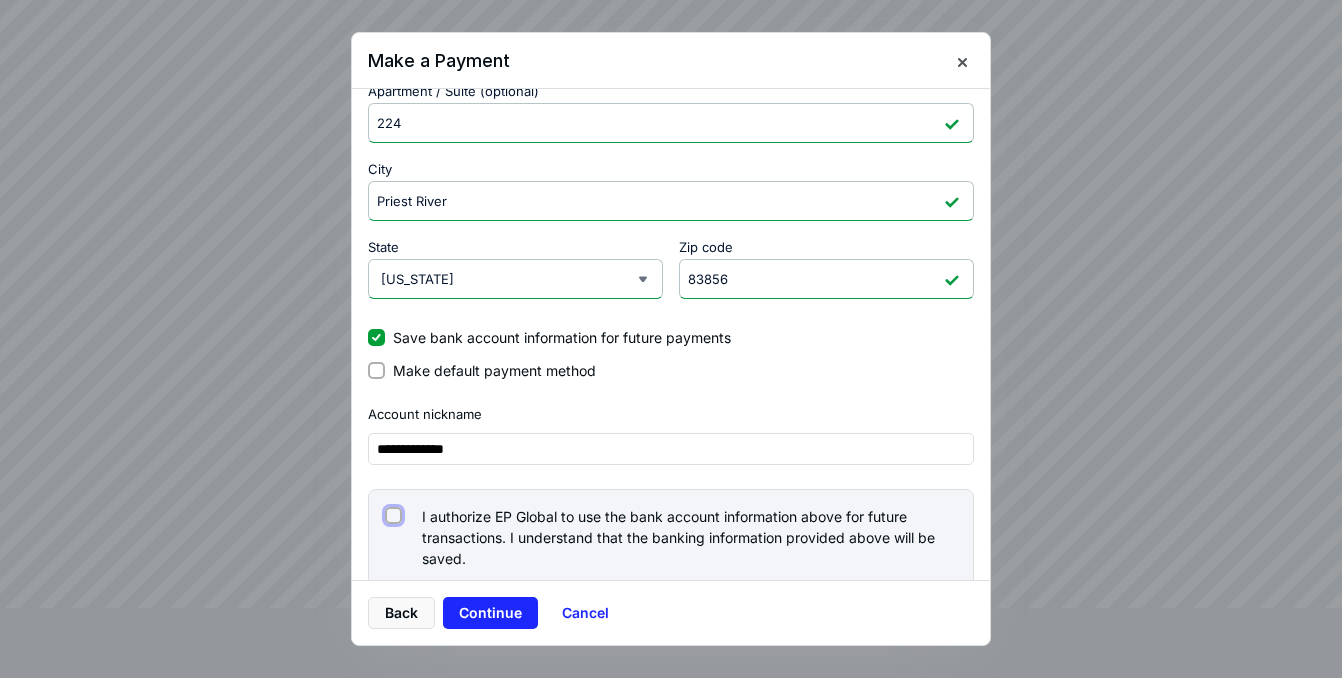checkbox on "true" 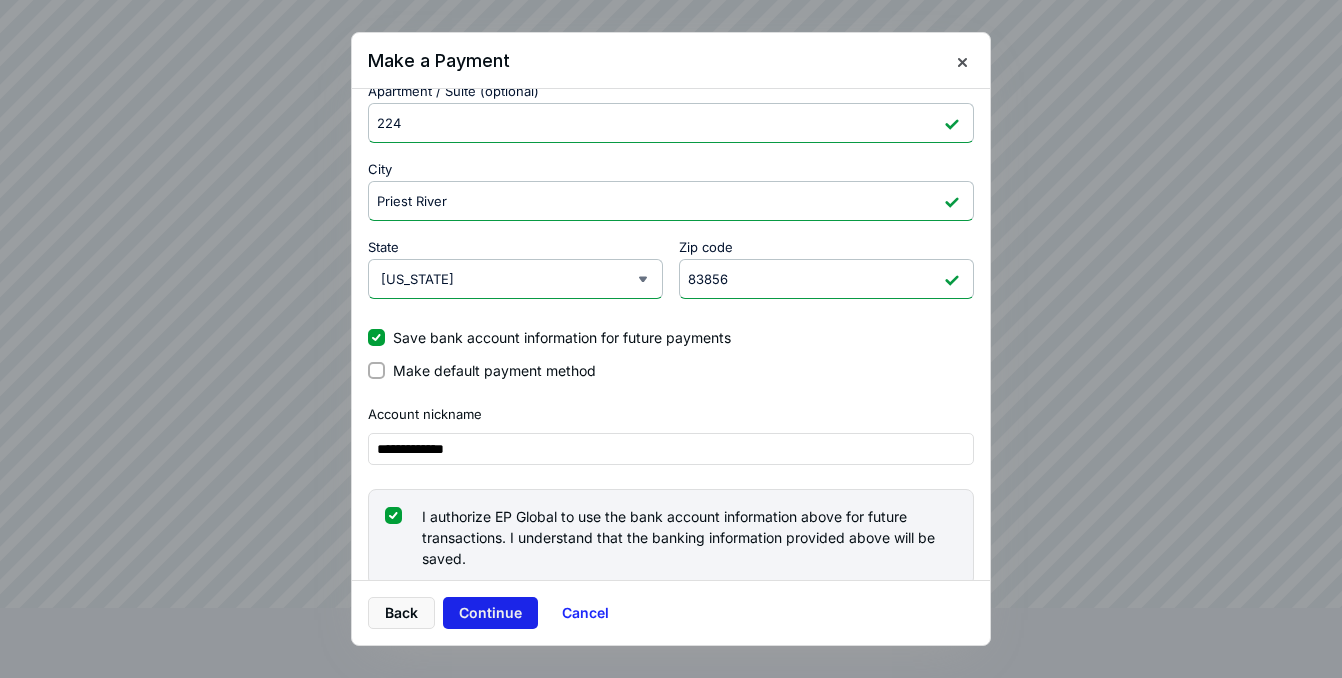click on "Continue" at bounding box center [490, 613] 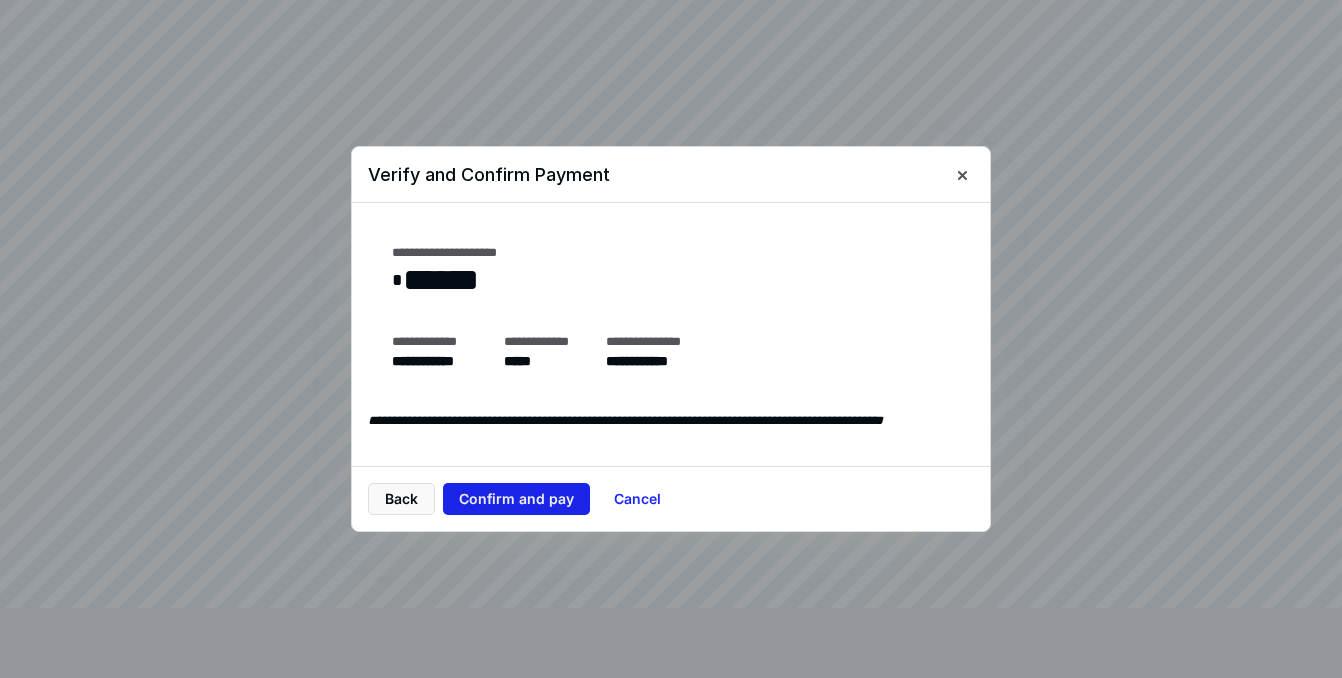 click on "Confirm and pay" at bounding box center [516, 499] 